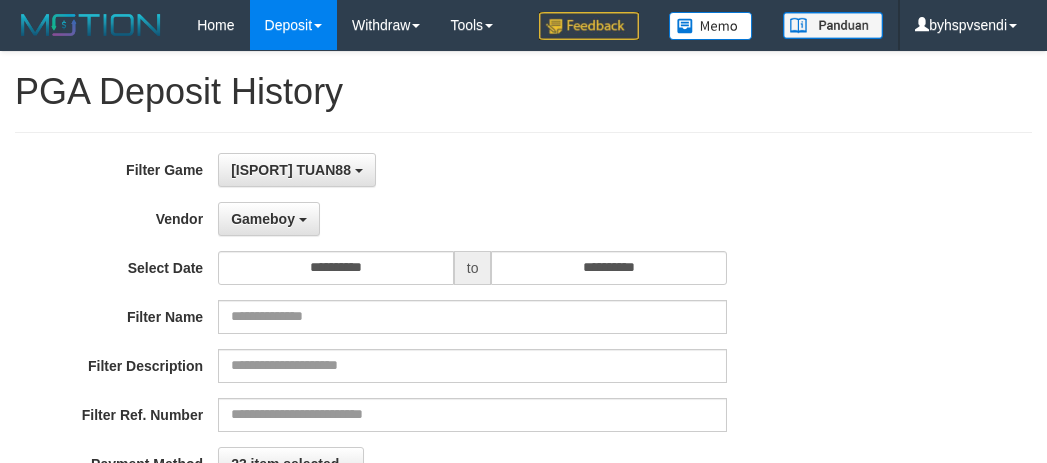 select on "**********" 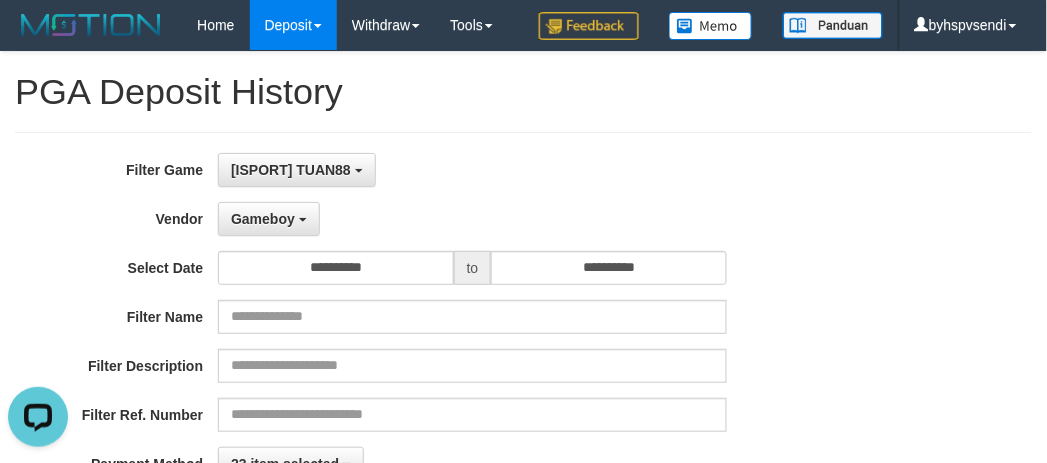 scroll, scrollTop: 0, scrollLeft: 0, axis: both 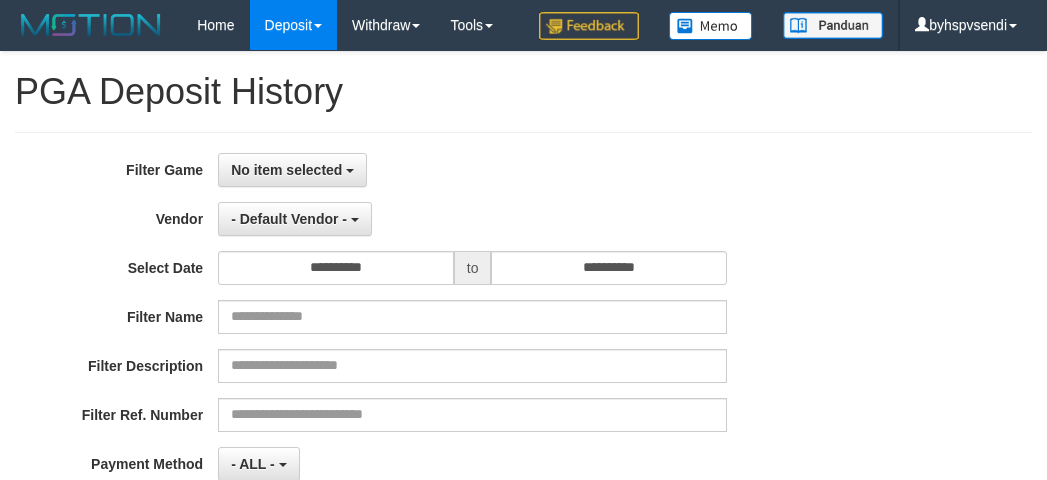 select 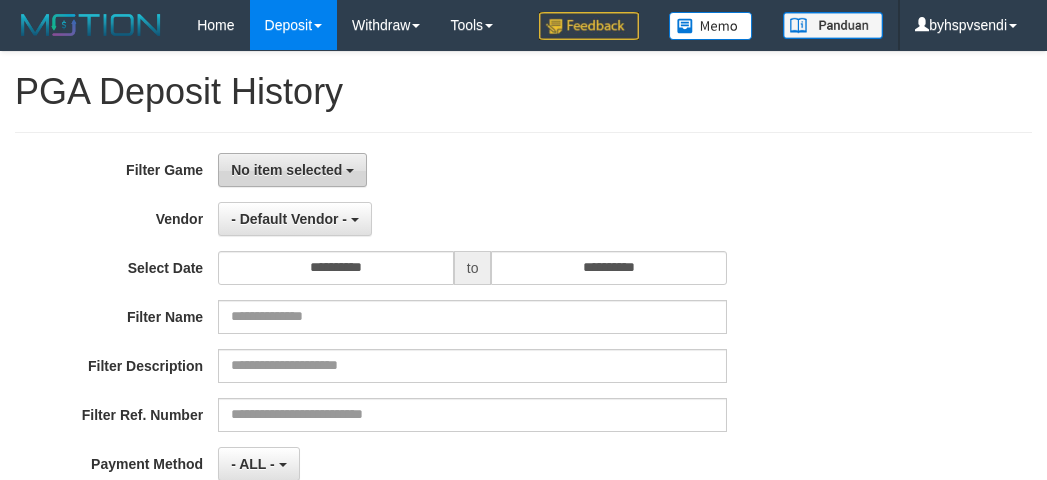 scroll, scrollTop: 0, scrollLeft: 0, axis: both 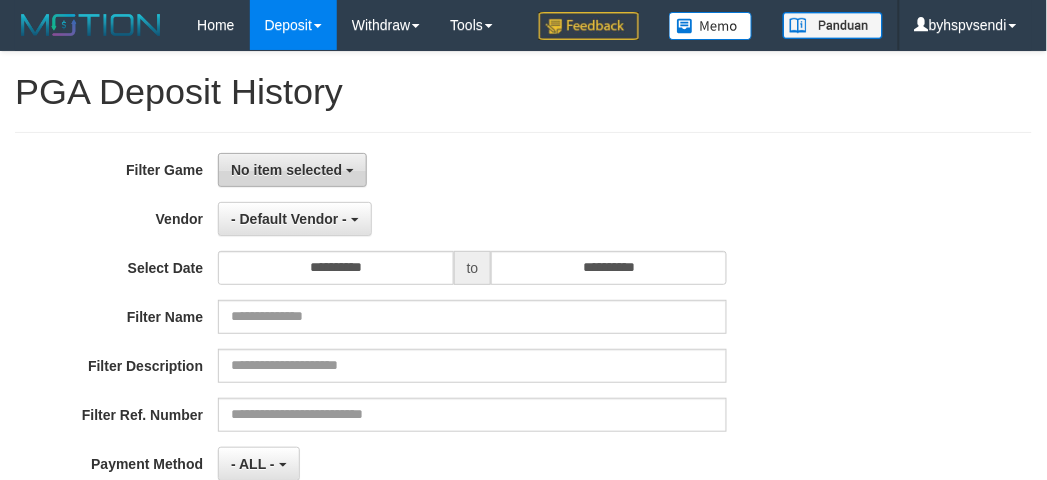 click on "No item selected" at bounding box center (292, 170) 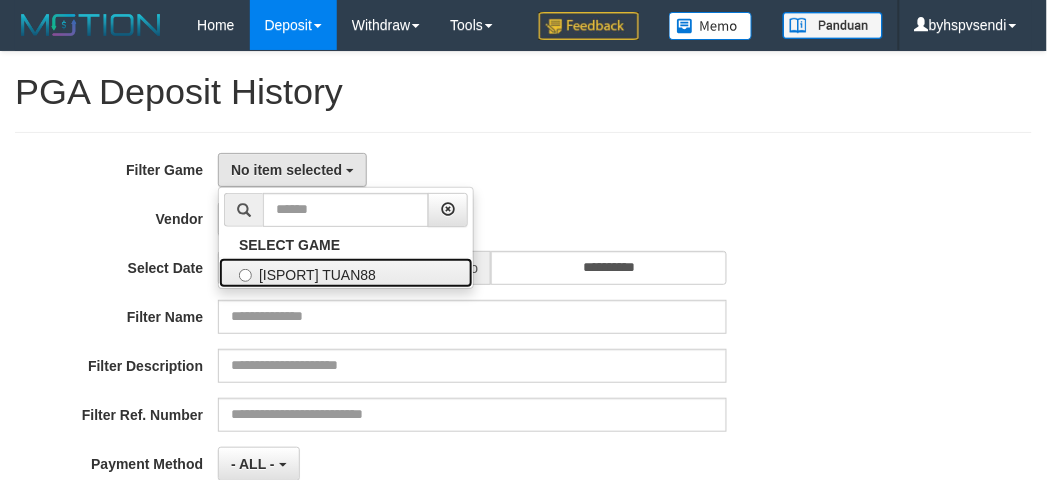 drag, startPoint x: 331, startPoint y: 275, endPoint x: 308, endPoint y: 238, distance: 43.56604 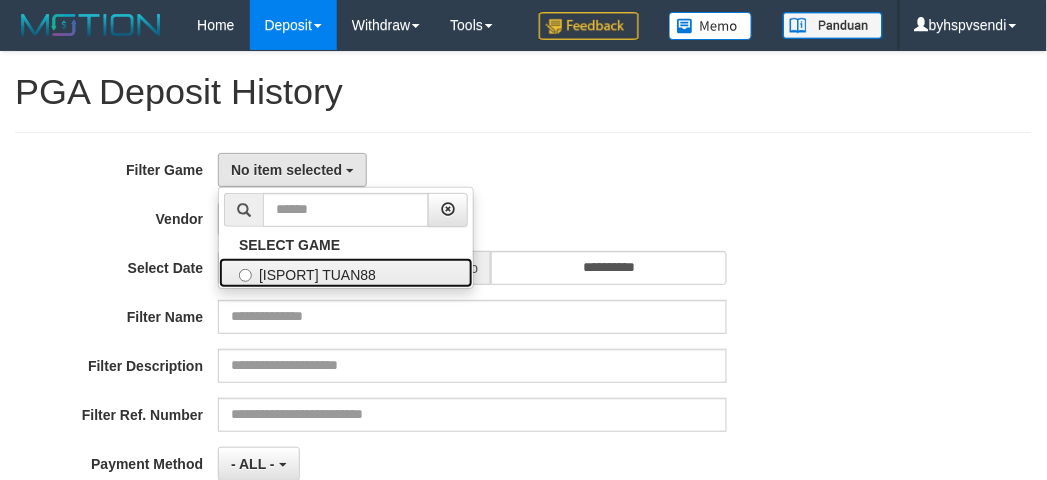 click on "[ISPORT] TUAN88" at bounding box center (346, 273) 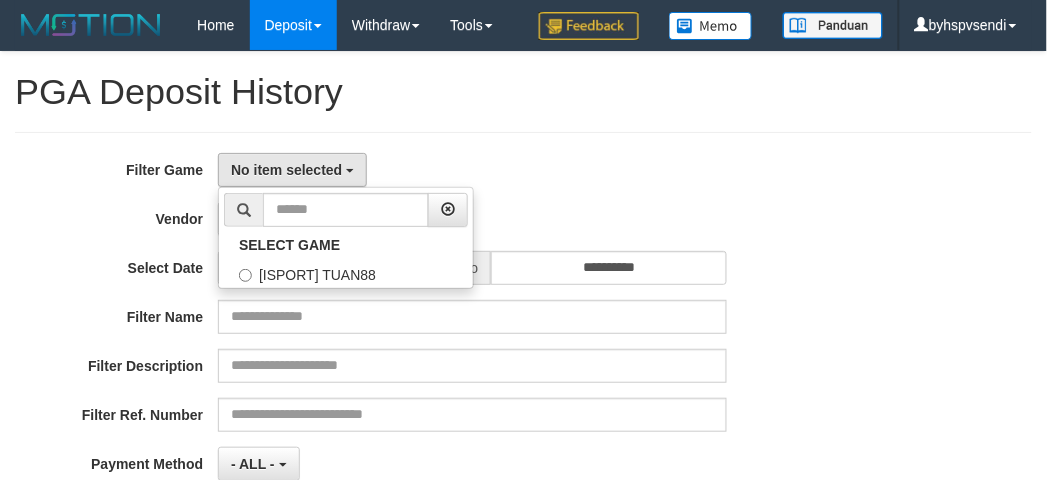 select on "****" 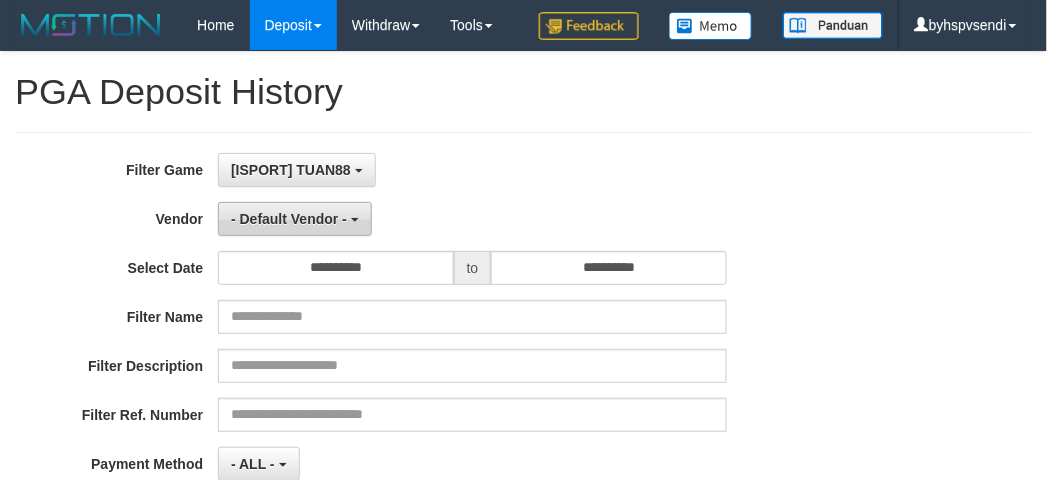 scroll, scrollTop: 17, scrollLeft: 0, axis: vertical 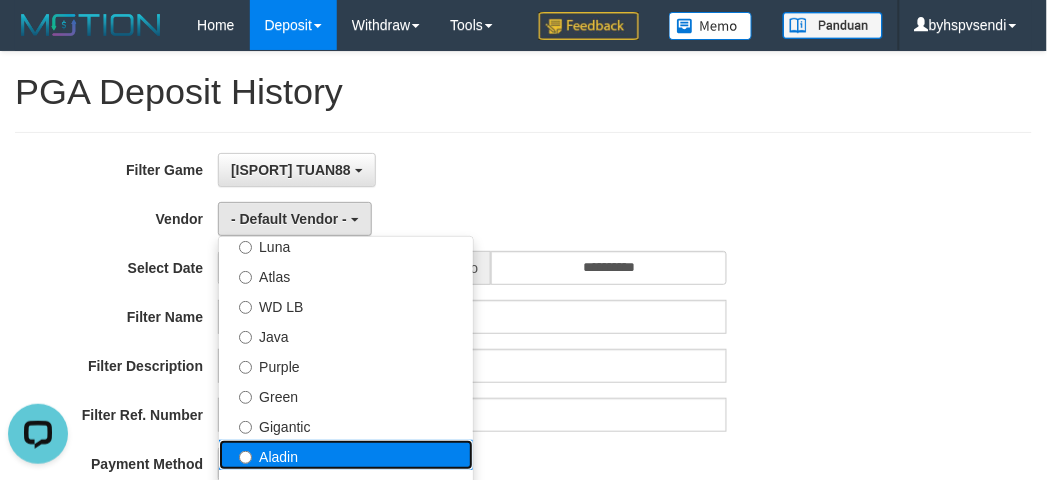 click on "Aladin" at bounding box center [346, 455] 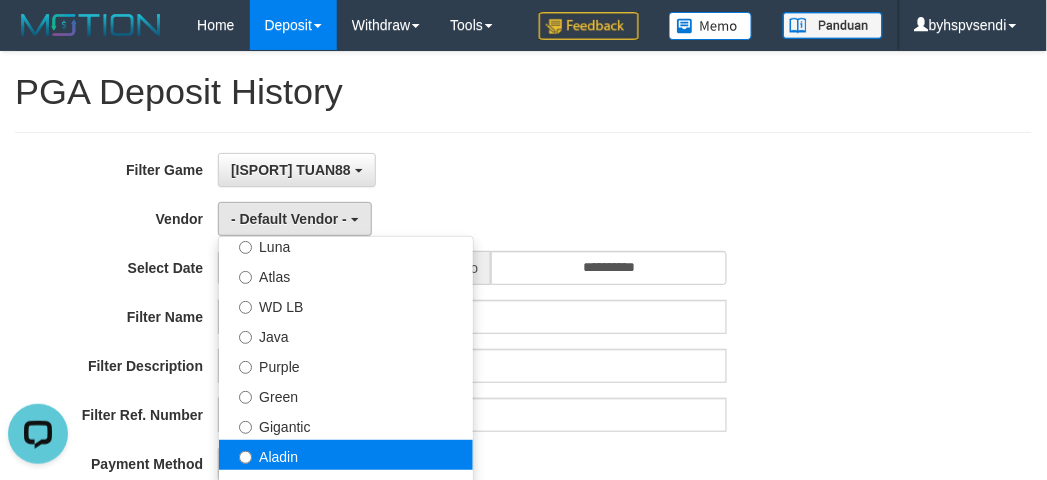 select on "**********" 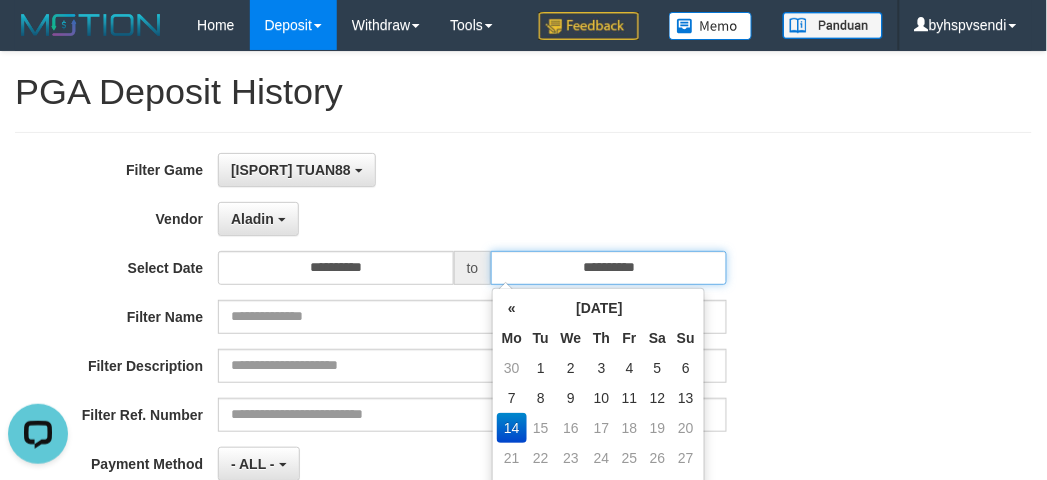 click on "**********" at bounding box center (609, 268) 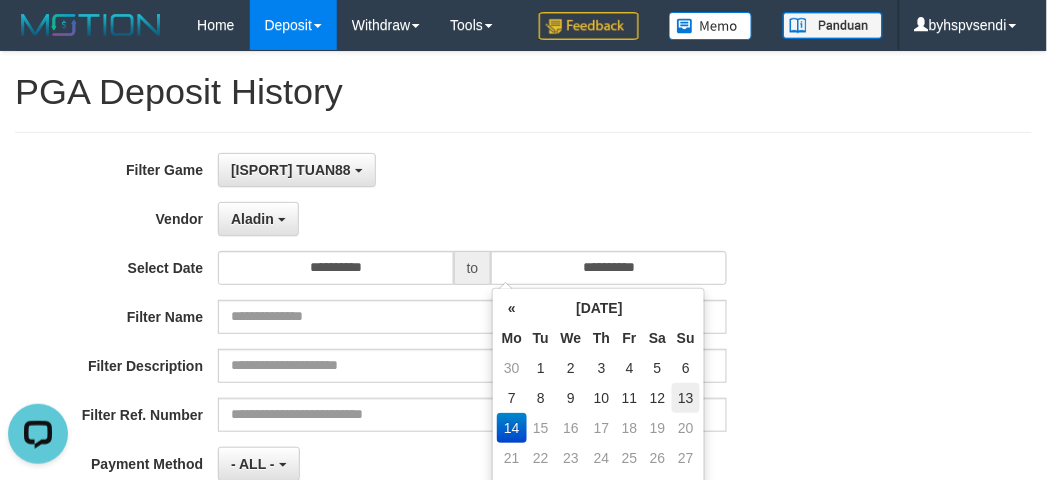 click on "13" at bounding box center (686, 398) 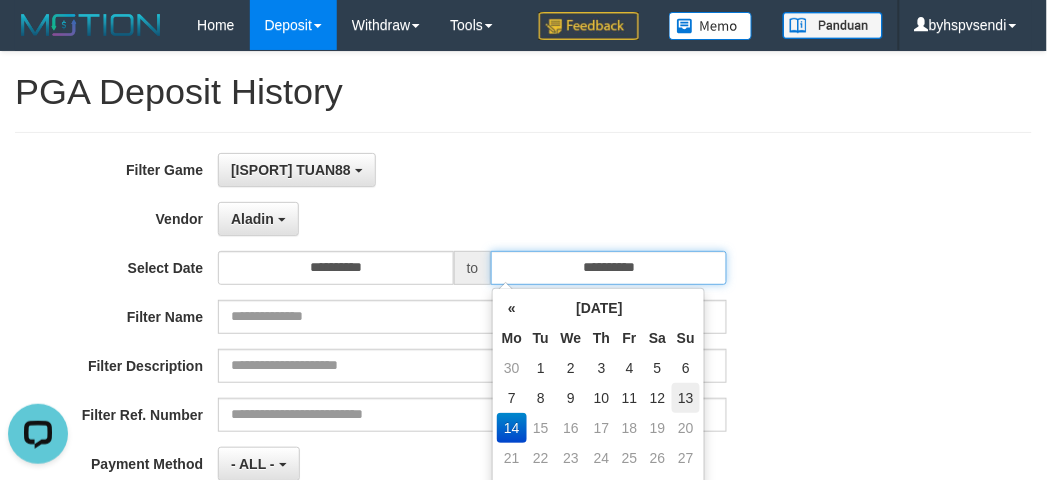 type on "**********" 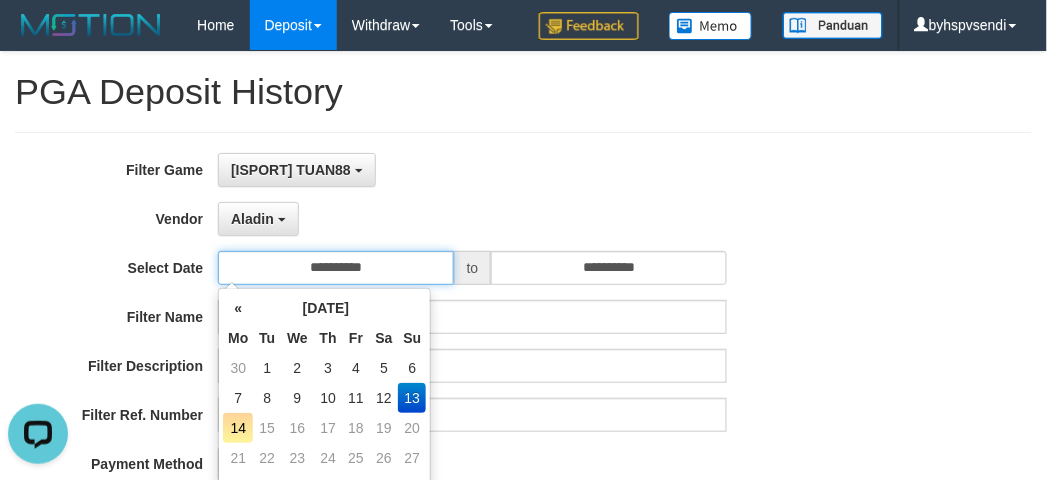 click on "**********" at bounding box center [336, 268] 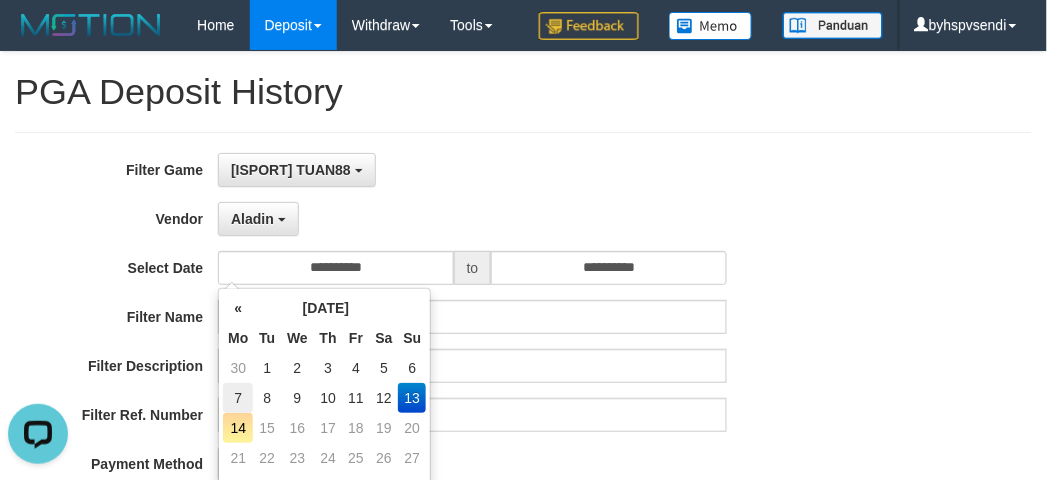 click on "7" at bounding box center (238, 398) 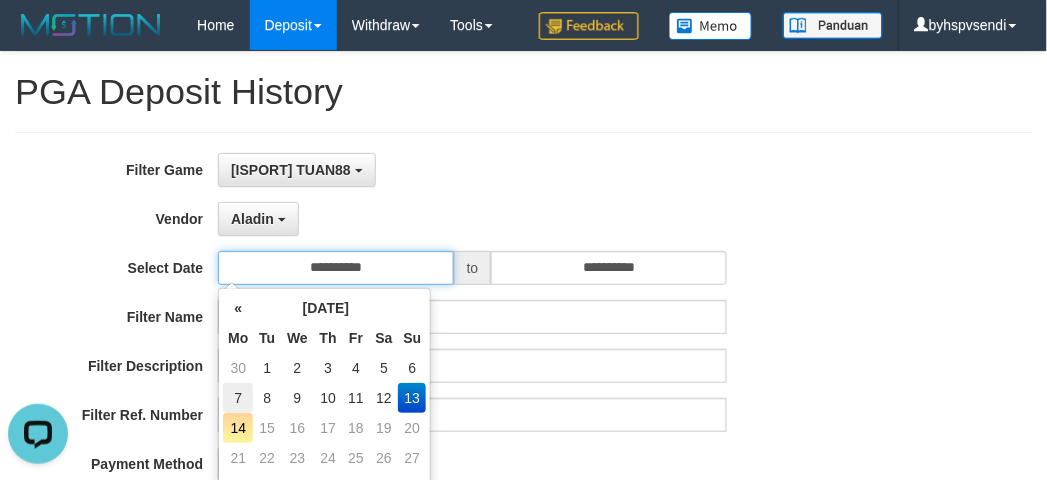 type on "**********" 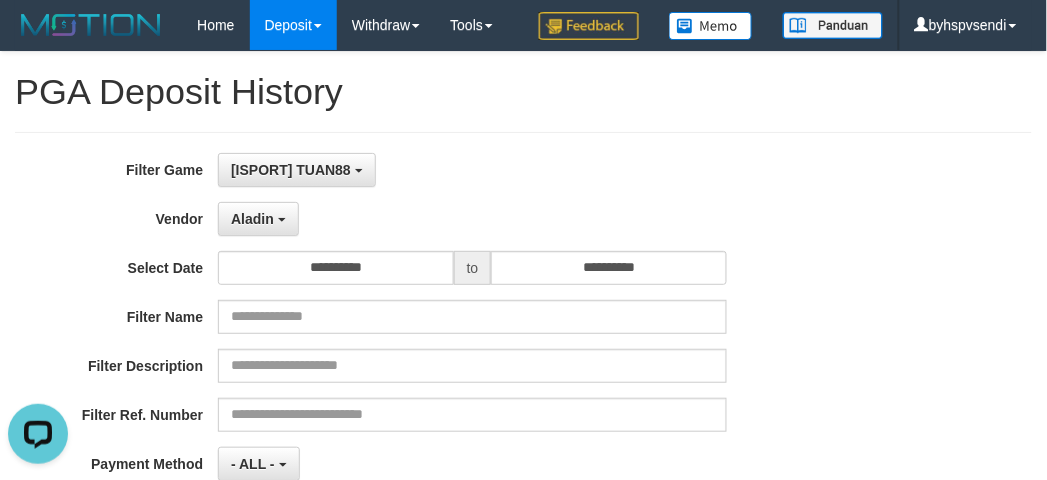 click on "Aladin    - Default Vendor -  Lucy  Luna  Atlas  WD LB  Java  Purple  Green  Gigantic  Aladin  Dubai  Alibaba  Grape  Gameboy  Bigon  Allstar  Xtr  Gama  IBX11  Selat  Borde  Indahjualpulsa  Lemavo  Gogogoy  Itudo  Yuwanatopup  Sidikgame  Voucher100  Awalpulsa  Lambda  Combo  IBX3 NUANSATOPUP  IBX3 Pusatjualpulsa  IBX3 Itemgame  IBX3 SILAKSA  IBX3 Makmurvoucher  IBX3 MAKMURTOPUP  IBX3 Pilihvoucher" at bounding box center [472, 219] 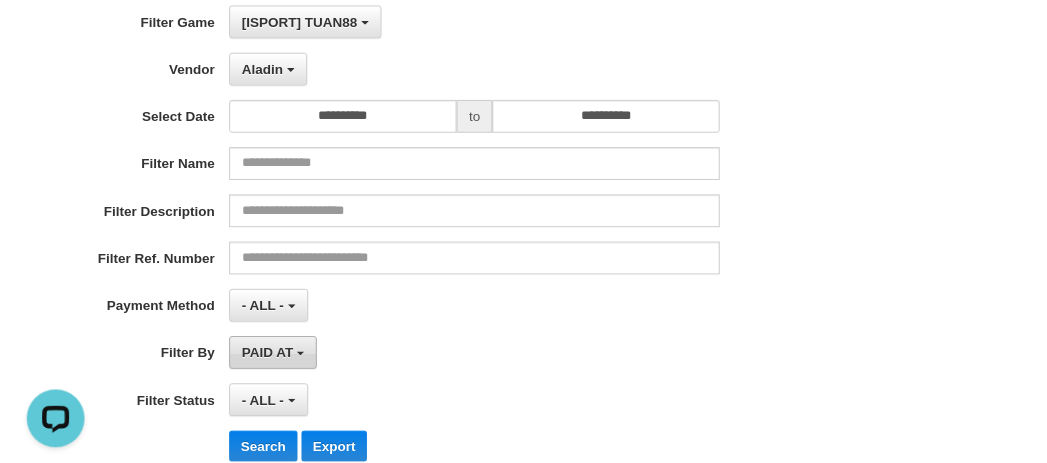 scroll, scrollTop: 333, scrollLeft: 0, axis: vertical 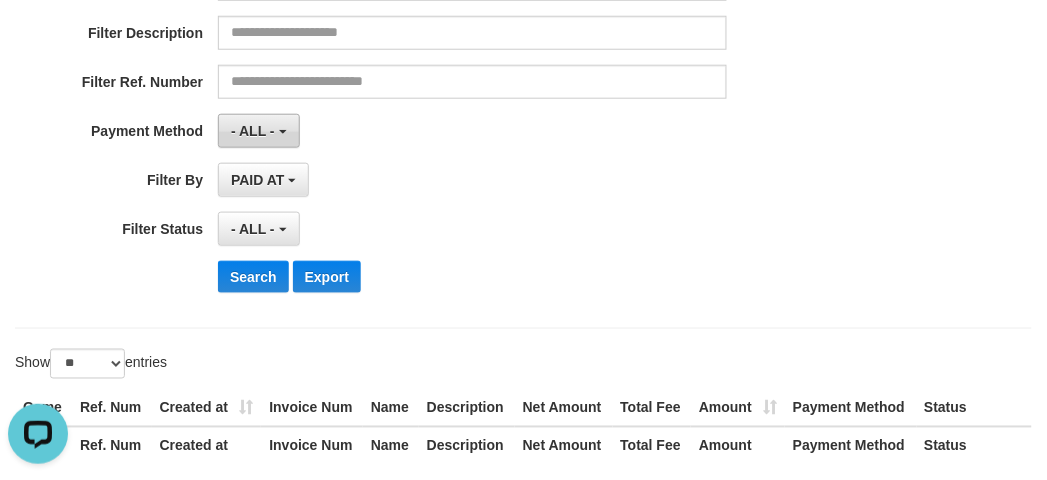 click on "- ALL -" at bounding box center (258, 131) 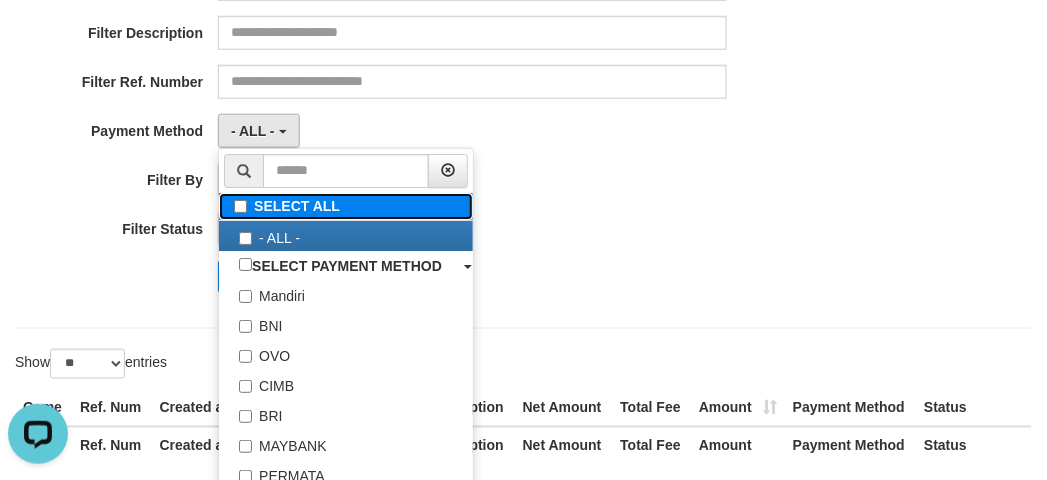 click on "SELECT ALL" at bounding box center [346, 206] 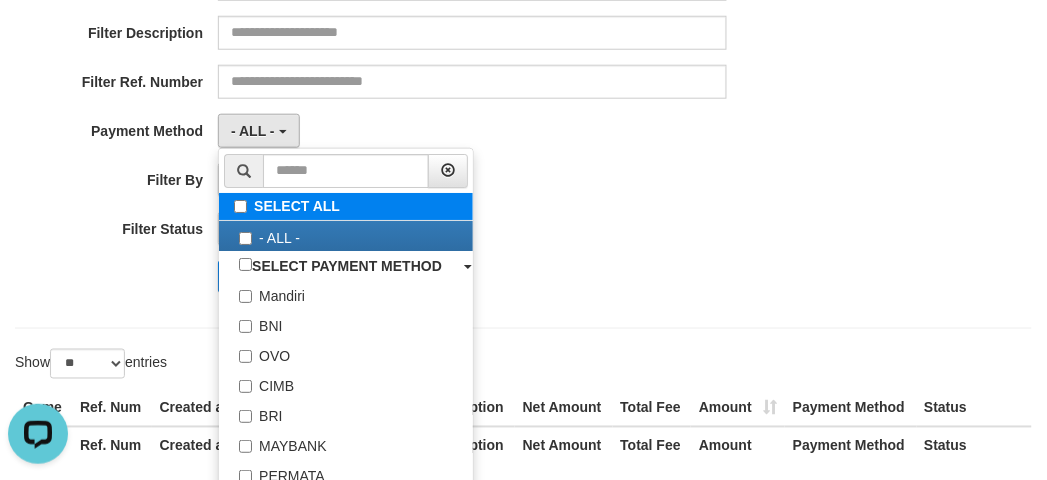 type 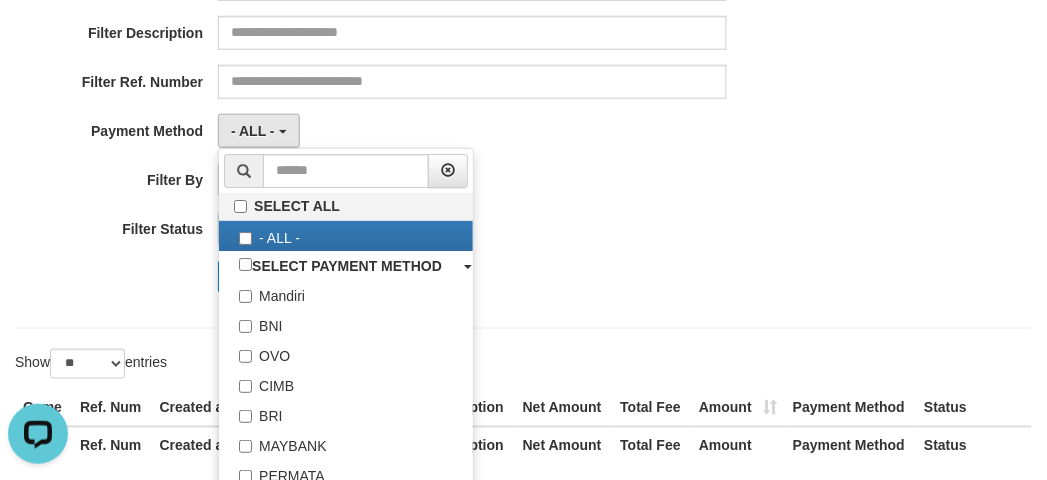 drag, startPoint x: 61, startPoint y: 177, endPoint x: 81, endPoint y: 177, distance: 20 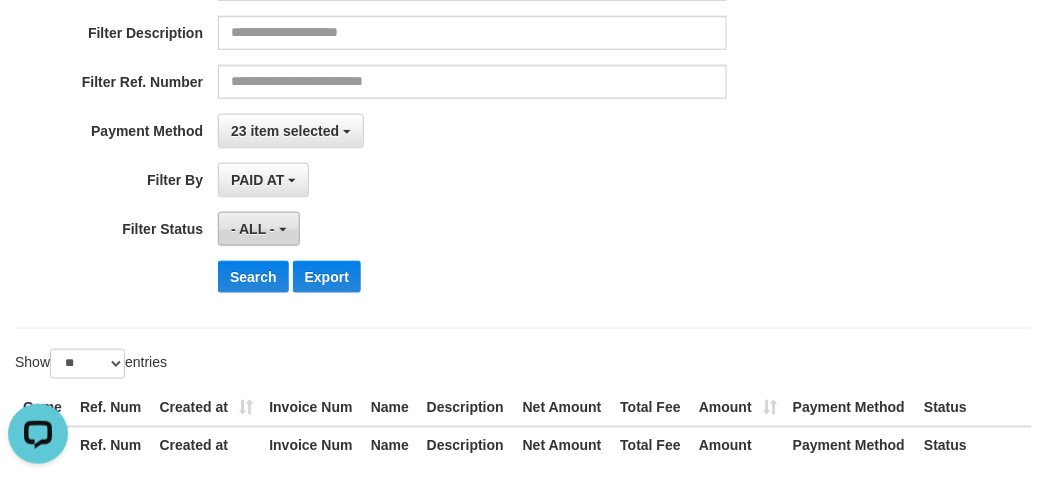 click on "- ALL -" at bounding box center (258, 229) 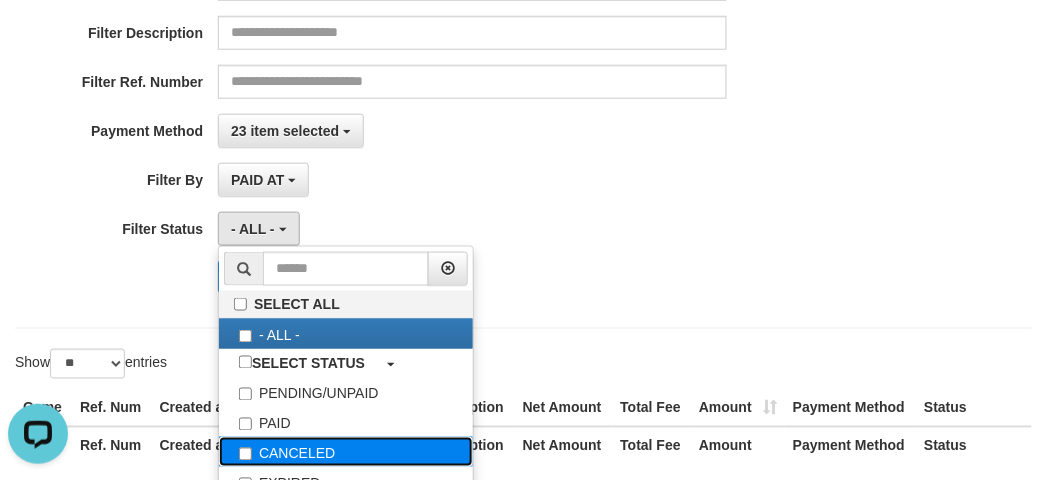 click on "CANCELED" at bounding box center [346, 452] 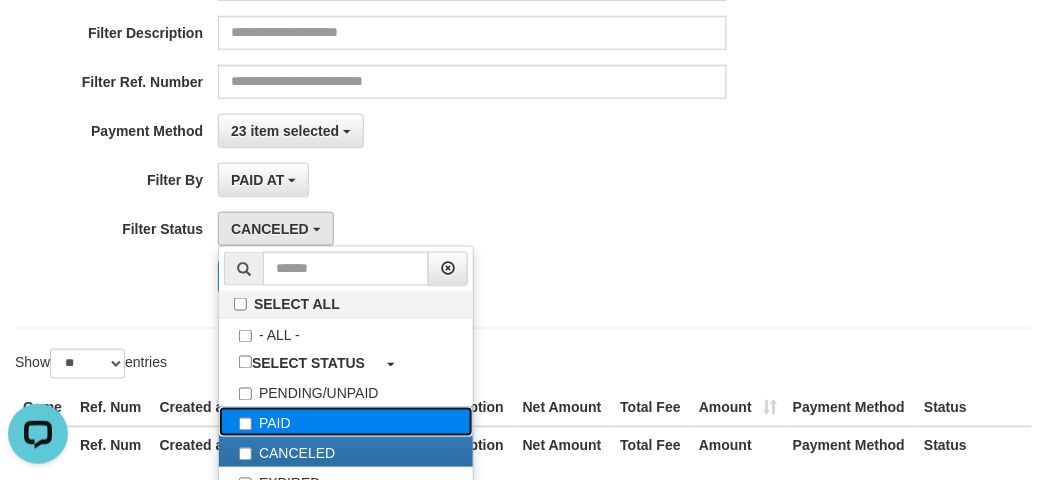 drag, startPoint x: 288, startPoint y: 422, endPoint x: 96, endPoint y: 231, distance: 270.8228 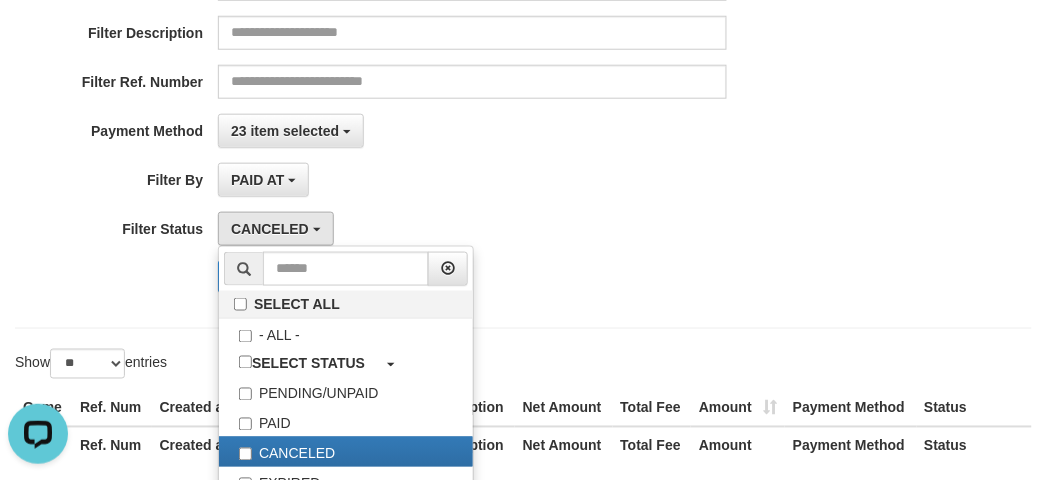 select on "*" 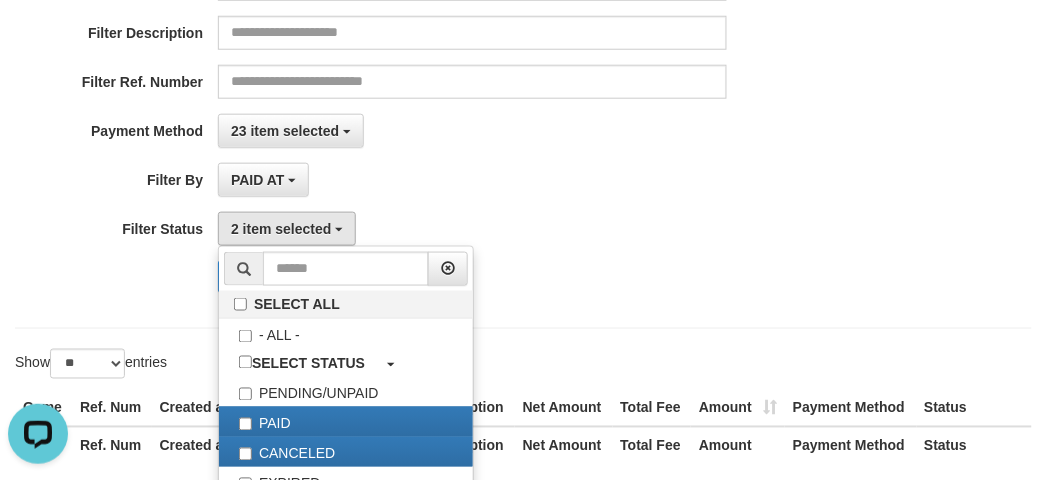 click on "Filter Status" at bounding box center (109, 225) 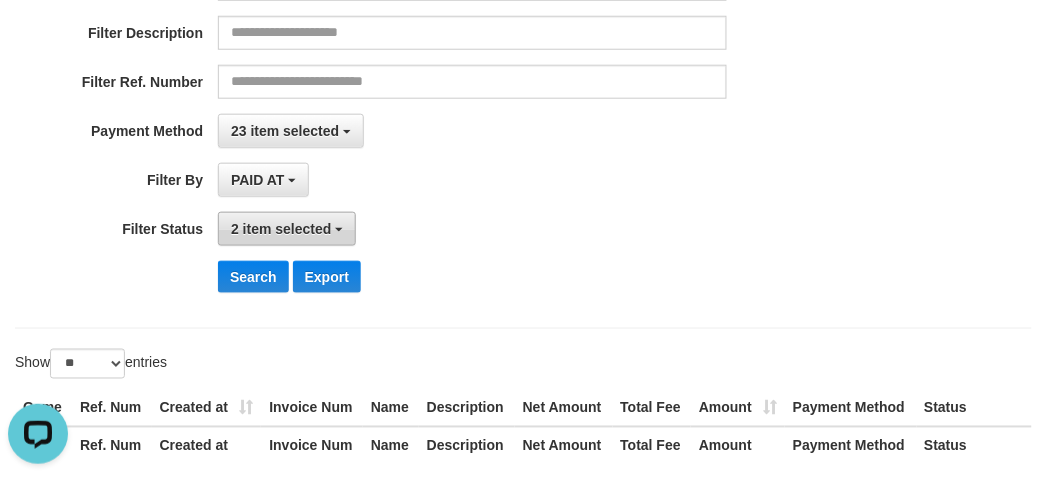 click on "2 item selected" at bounding box center [281, 229] 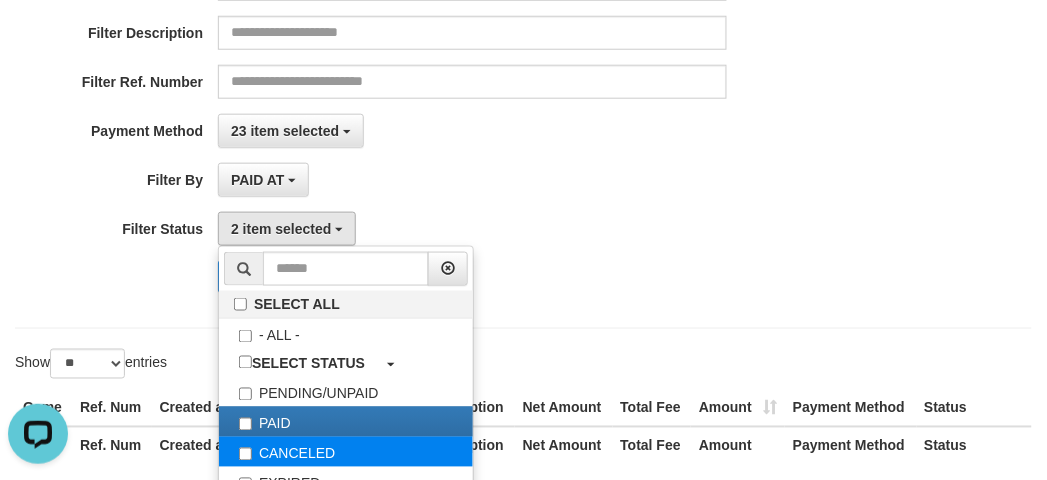 click on "CANCELED" at bounding box center (346, 452) 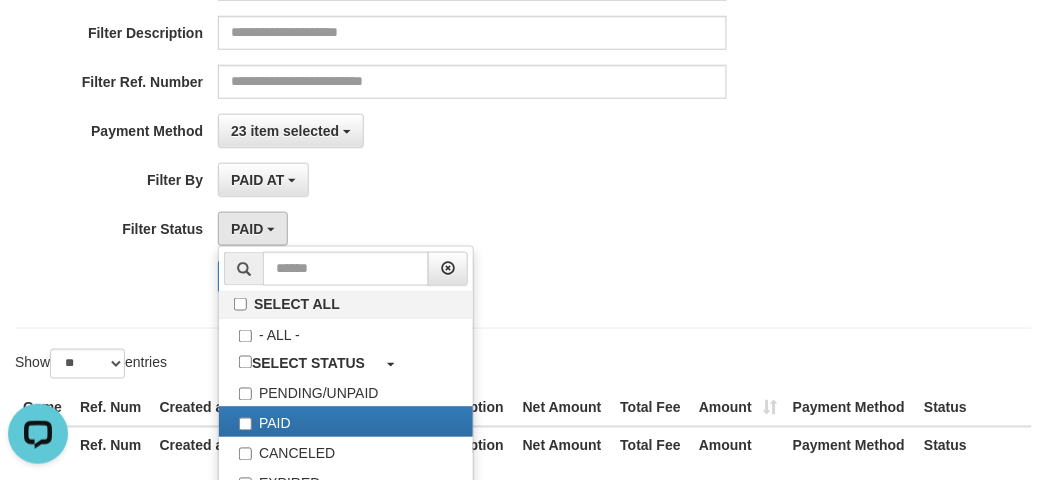 click on "Search
Export" at bounding box center (436, 277) 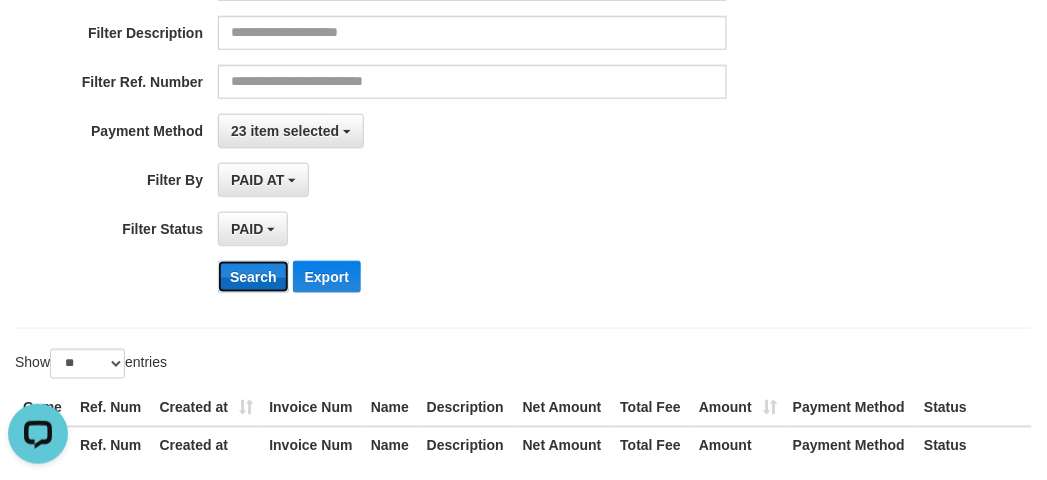 click on "Search" at bounding box center [253, 277] 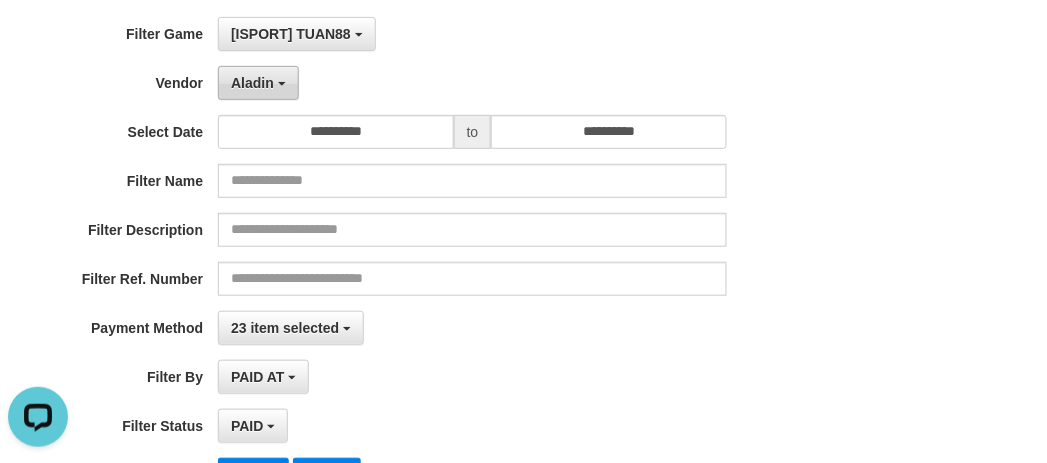 scroll, scrollTop: 111, scrollLeft: 0, axis: vertical 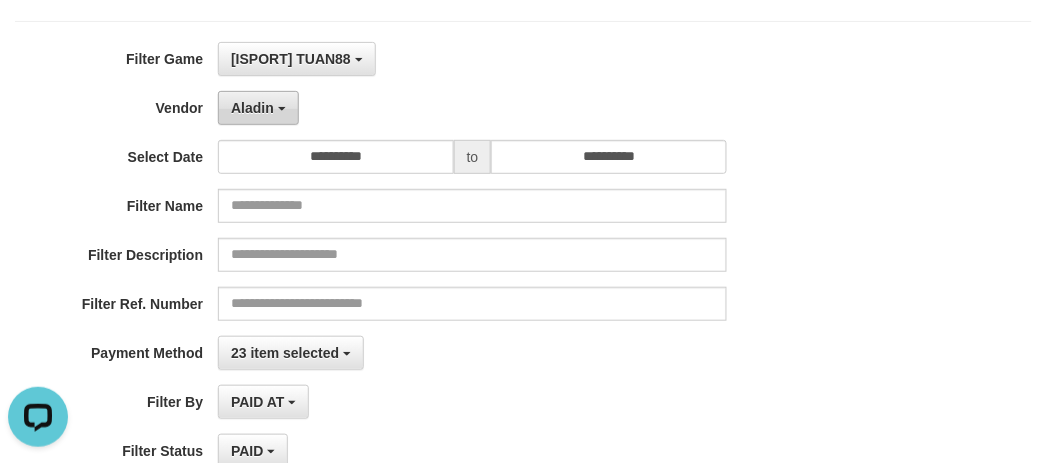 click at bounding box center [282, 109] 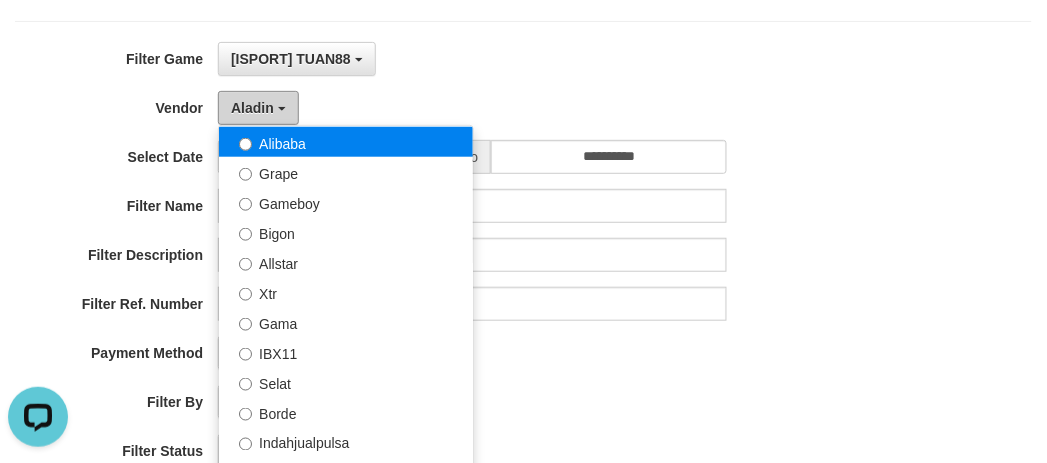 scroll, scrollTop: 333, scrollLeft: 0, axis: vertical 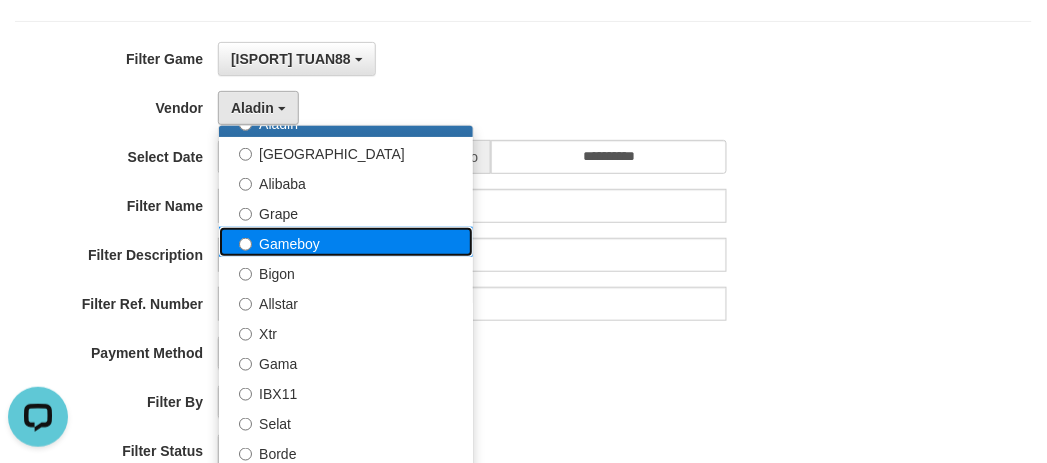 click on "Gameboy" at bounding box center [346, 242] 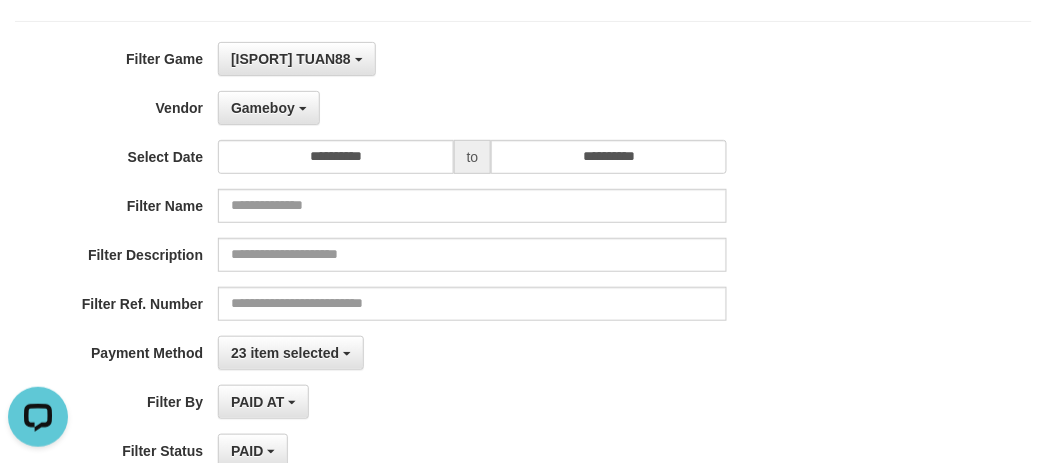 scroll, scrollTop: 444, scrollLeft: 0, axis: vertical 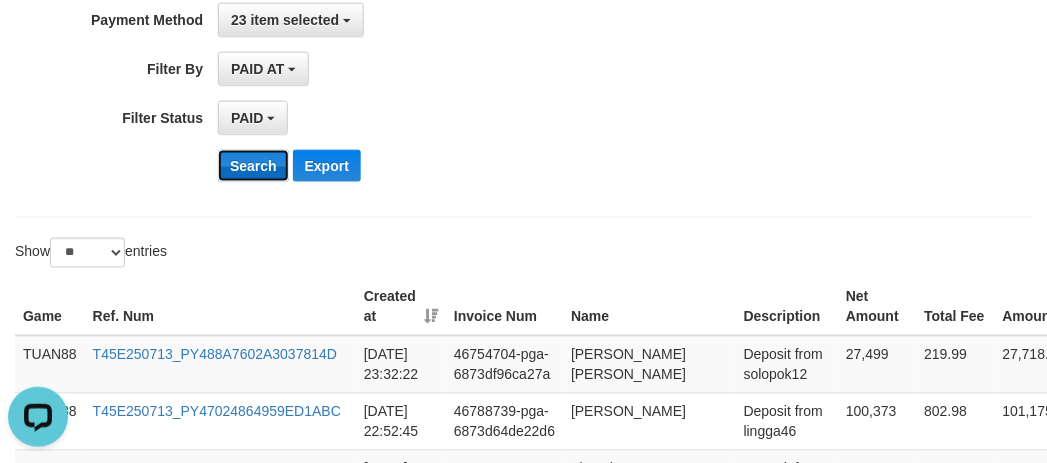click on "Search" at bounding box center (253, 166) 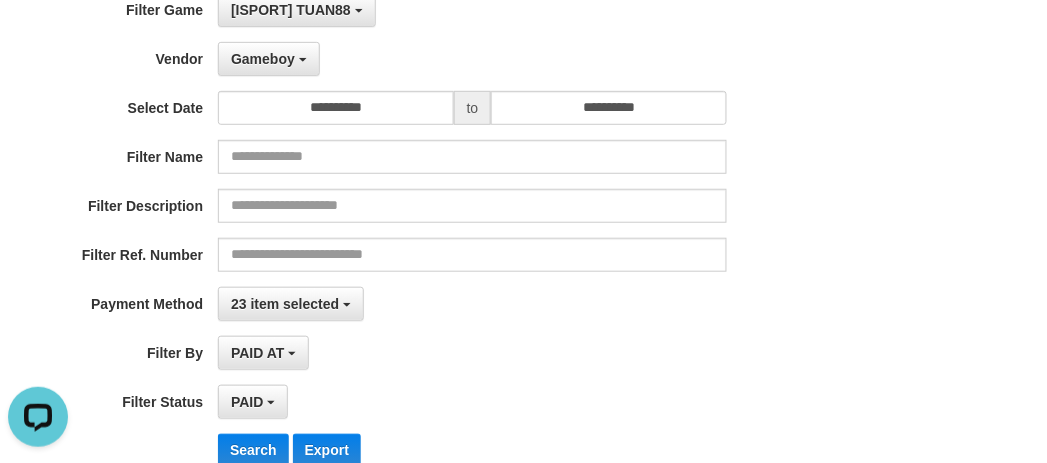 scroll, scrollTop: 0, scrollLeft: 0, axis: both 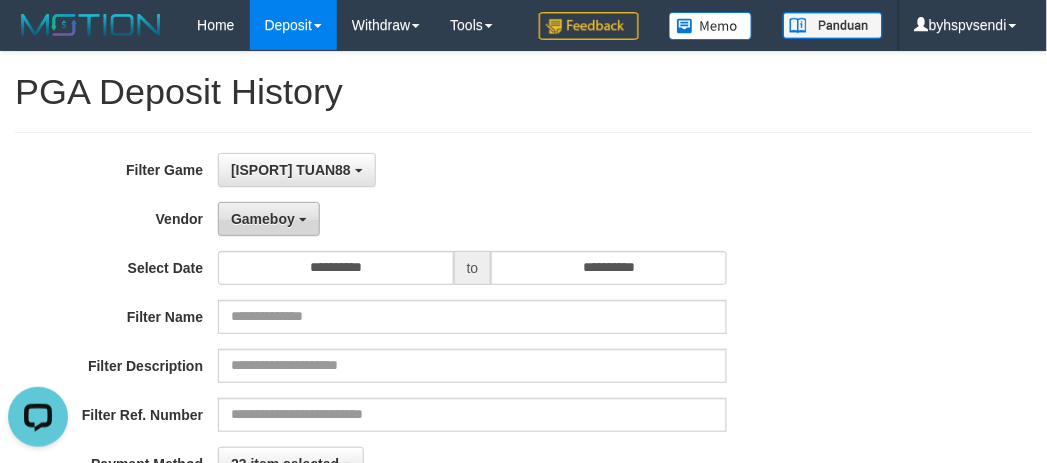 click on "Gameboy" at bounding box center (269, 219) 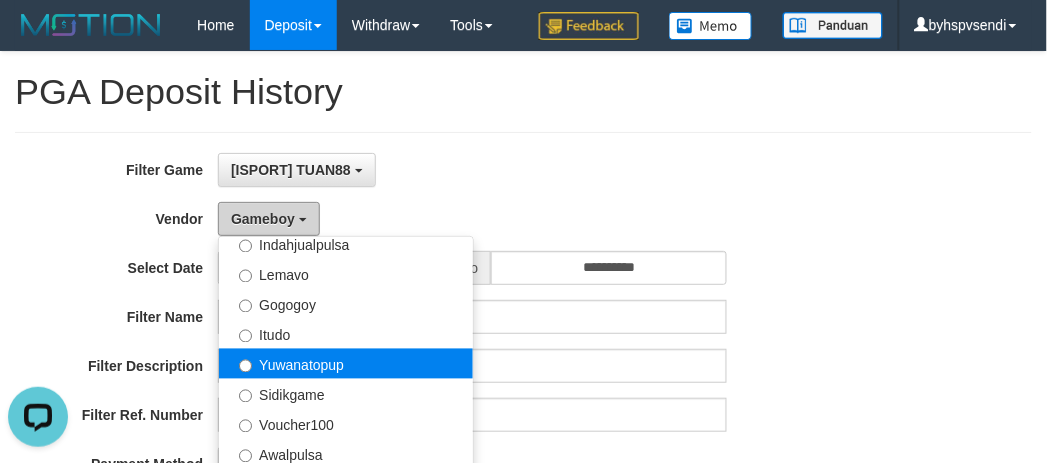 scroll, scrollTop: 684, scrollLeft: 0, axis: vertical 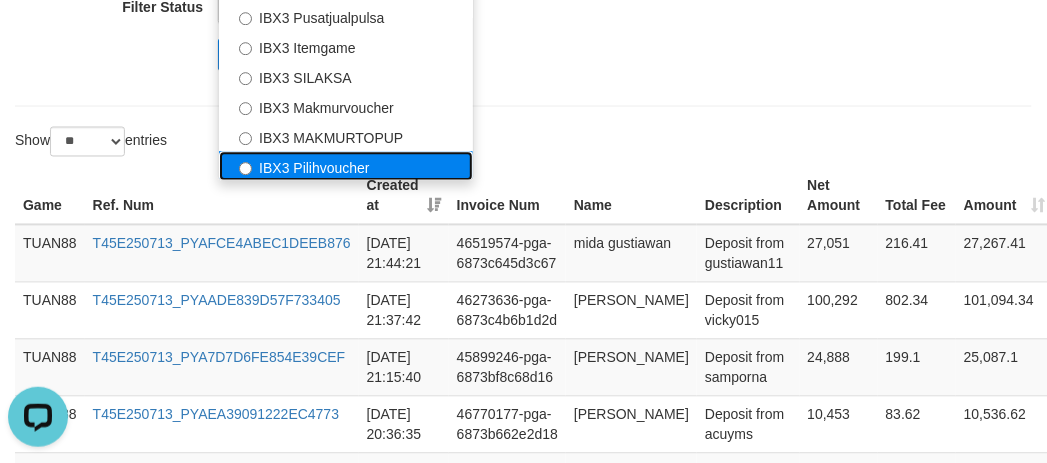 click on "IBX3 Pilihvoucher" at bounding box center [346, 167] 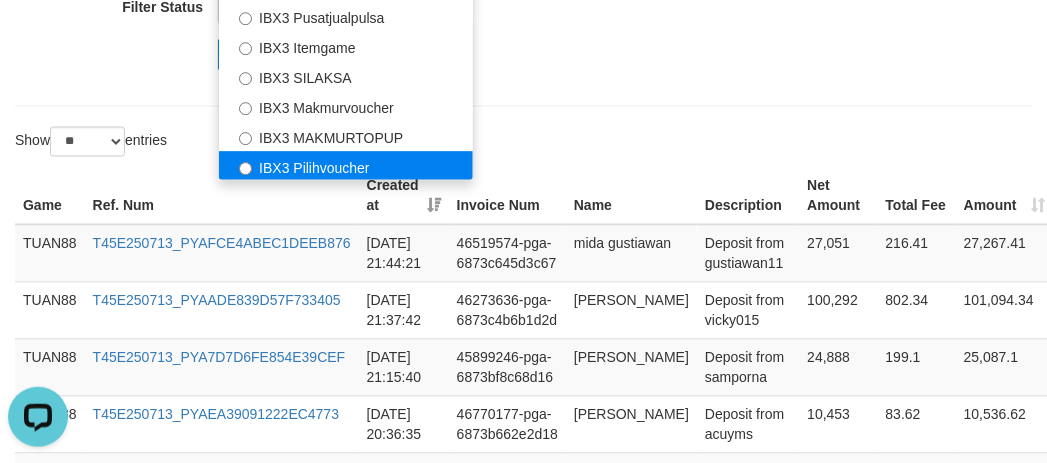 select on "**********" 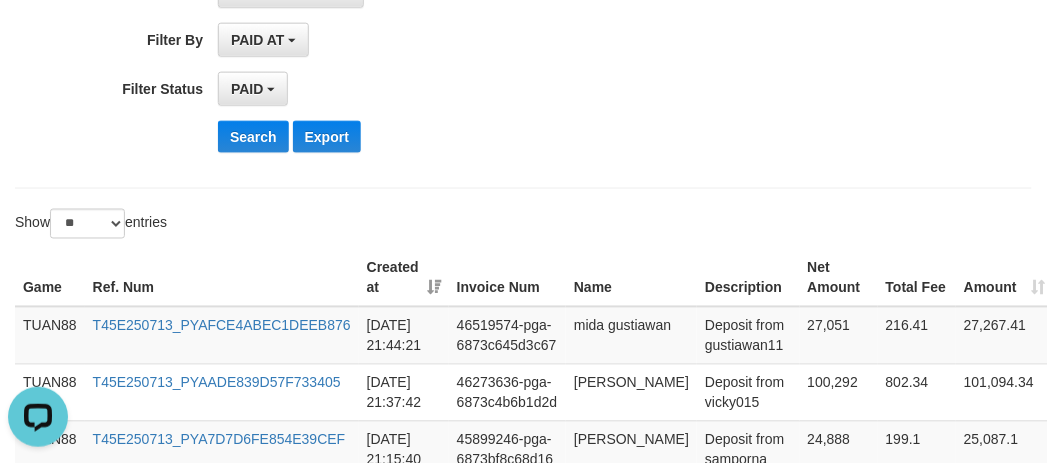 scroll, scrollTop: 333, scrollLeft: 0, axis: vertical 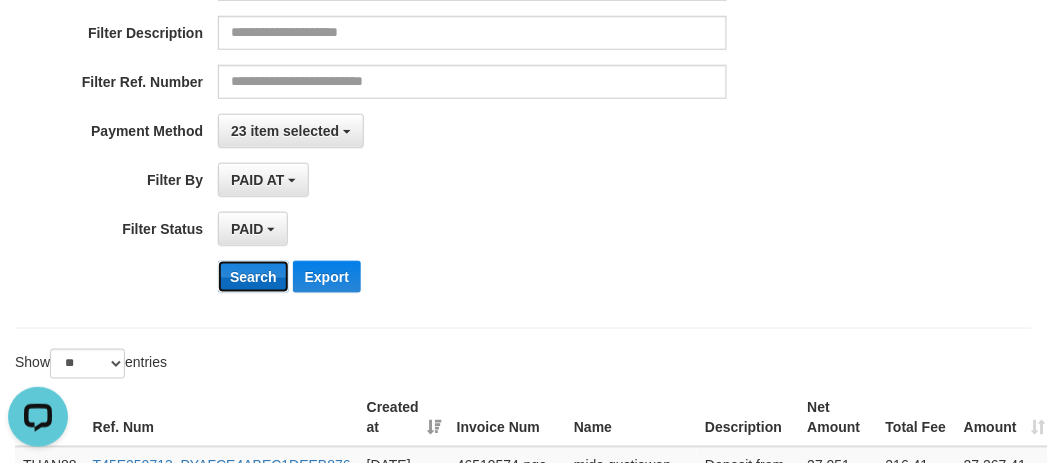 click on "Search" at bounding box center [253, 277] 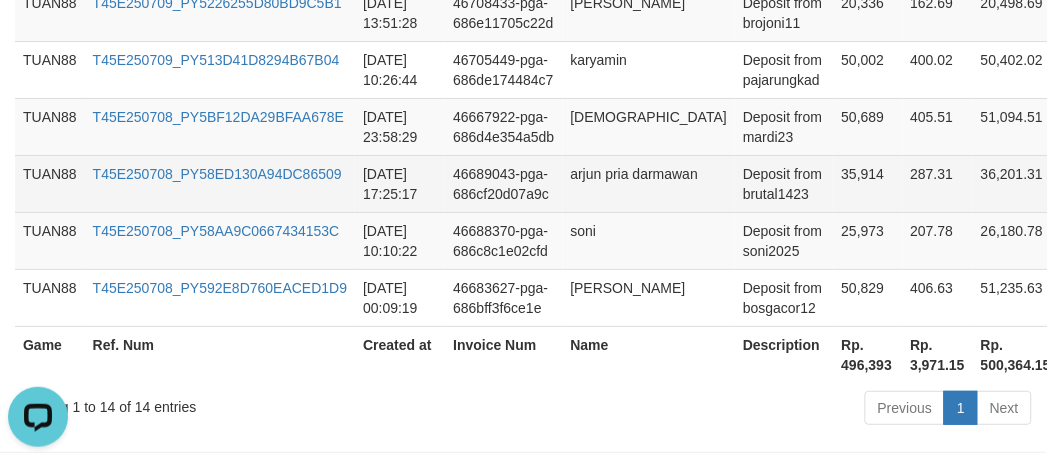 scroll, scrollTop: 1354, scrollLeft: 0, axis: vertical 